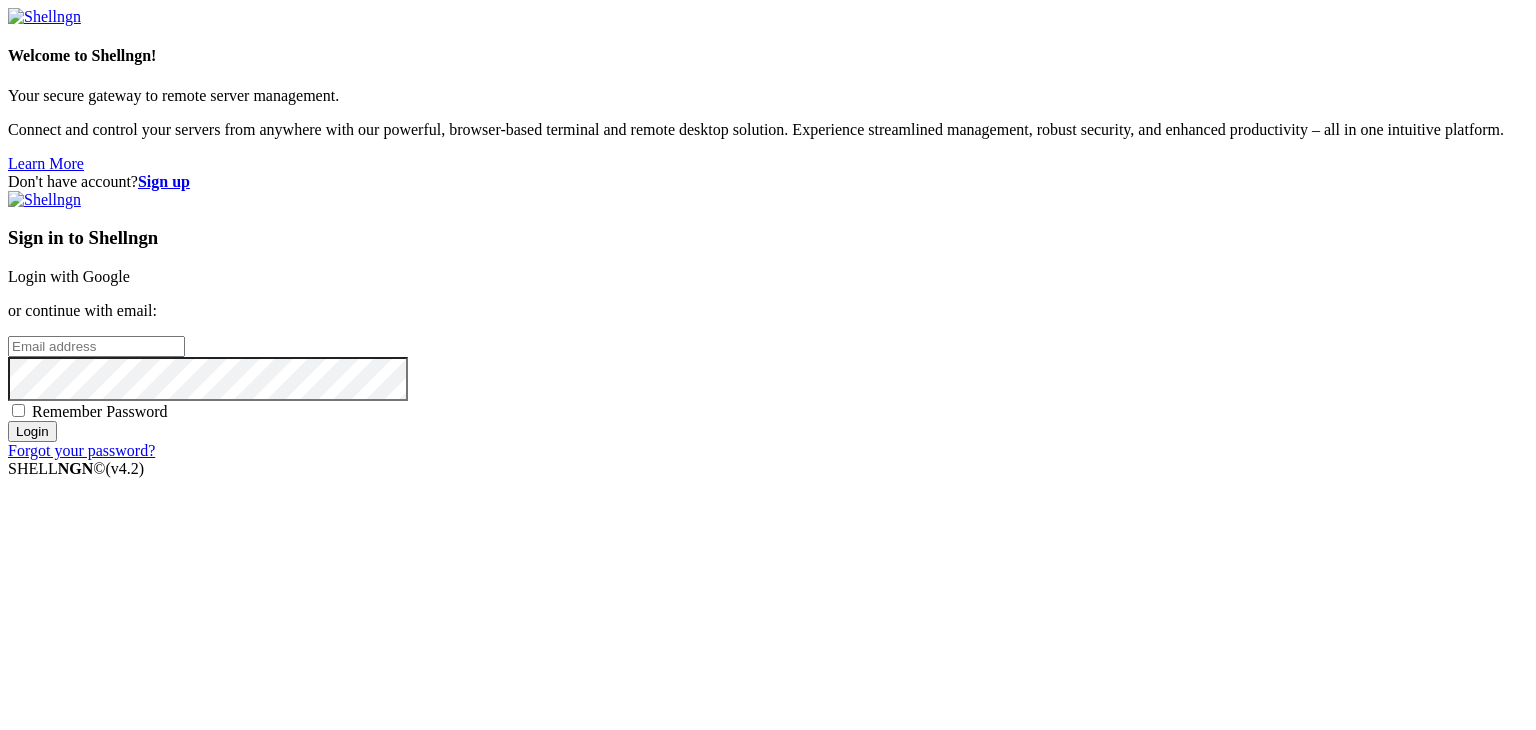 scroll, scrollTop: 0, scrollLeft: 0, axis: both 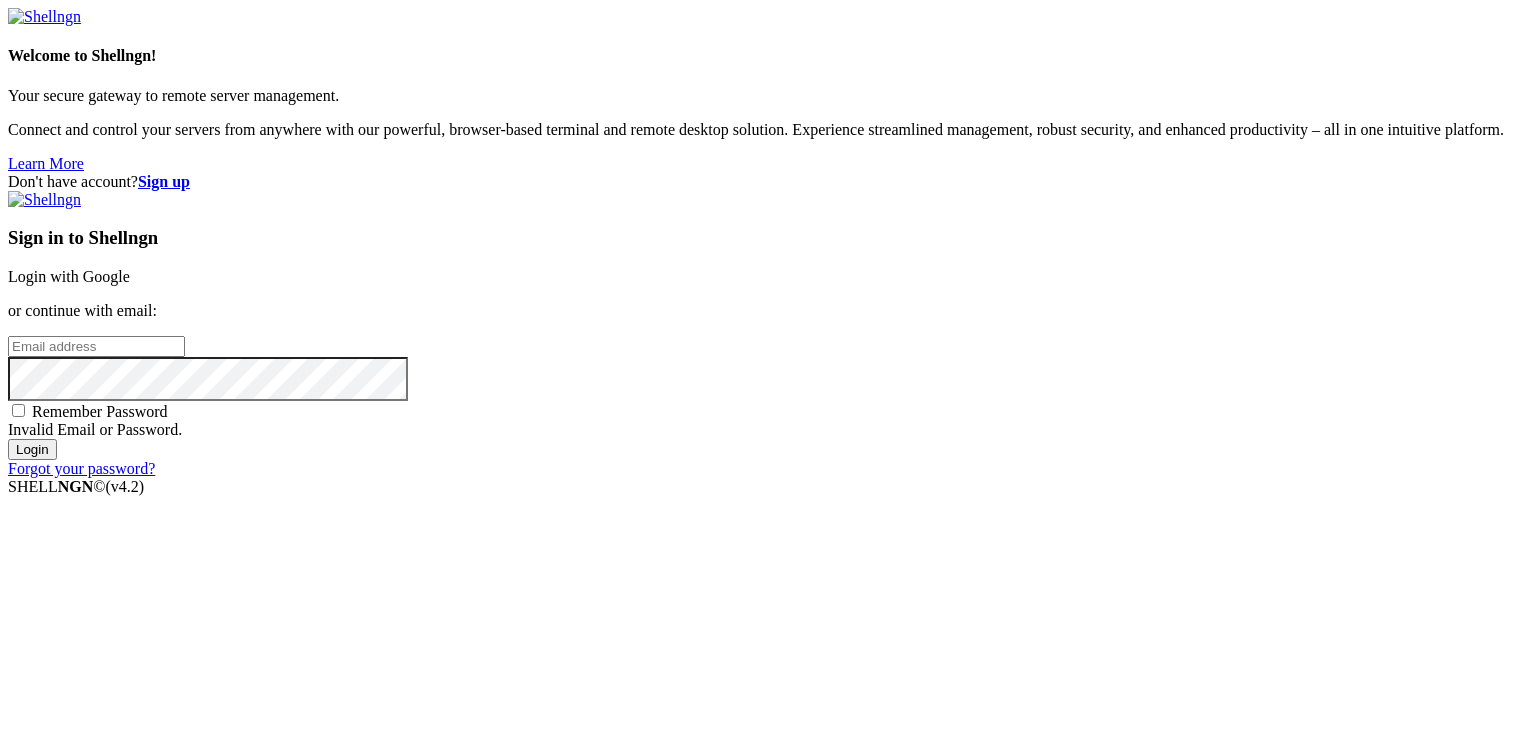 click on "Don't have account?
Sign up
Sign in to Shellngn
Login with Google
or continue with email:
Remember Password
Invalid Email or Password.
Login
Forgot your password?" at bounding box center [768, 325] 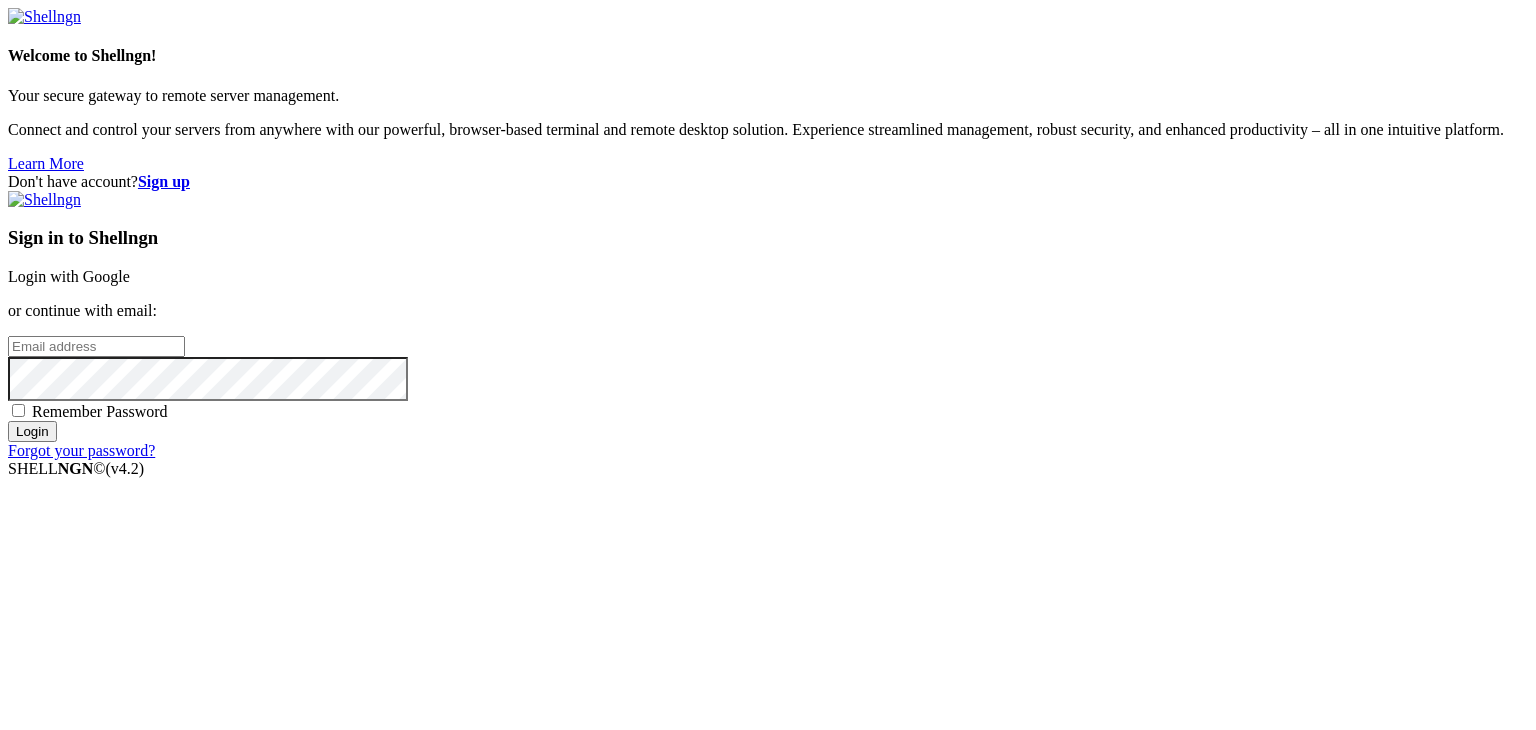 scroll, scrollTop: 0, scrollLeft: 0, axis: both 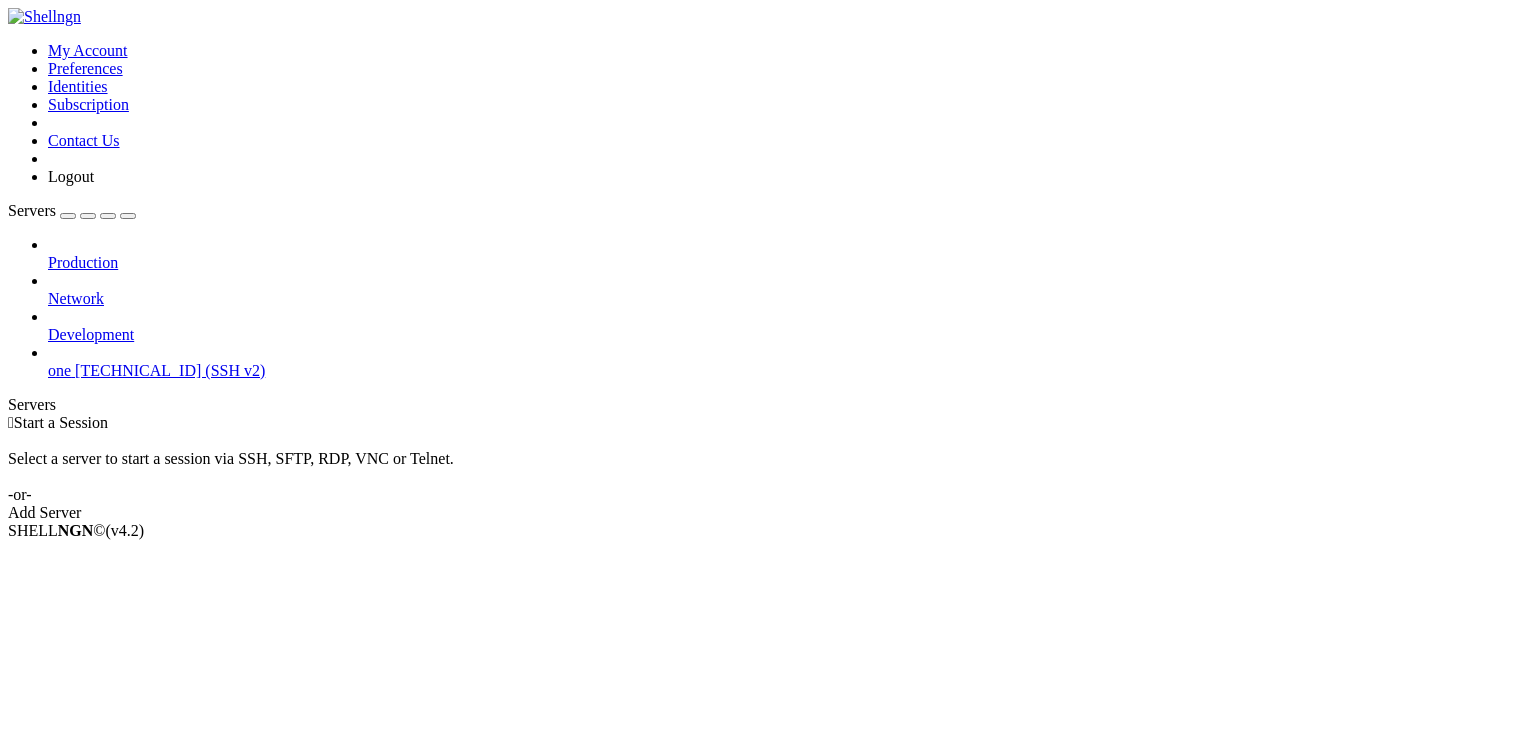 click on "156.236.31.13 (SSH v2)" at bounding box center [170, 370] 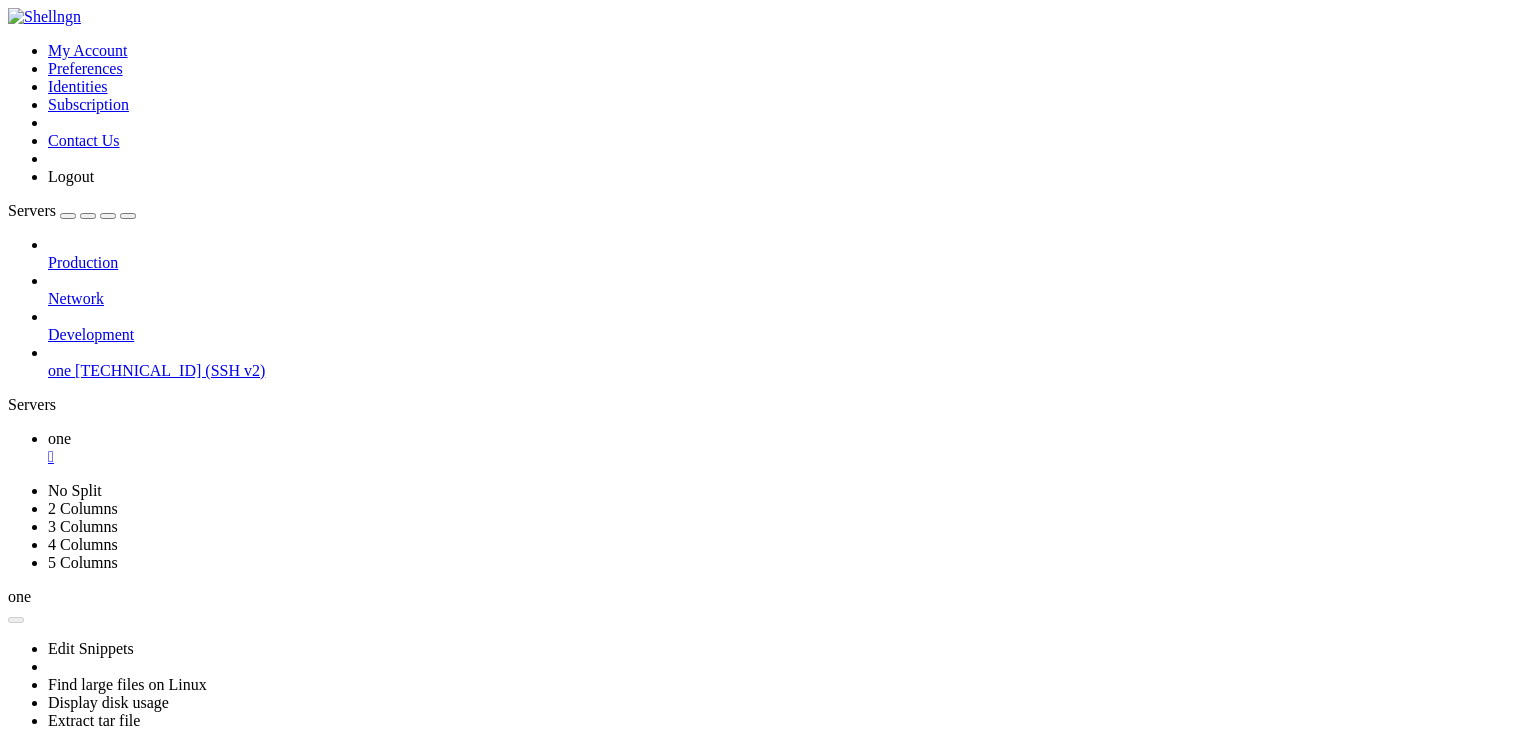 scroll, scrollTop: 0, scrollLeft: 0, axis: both 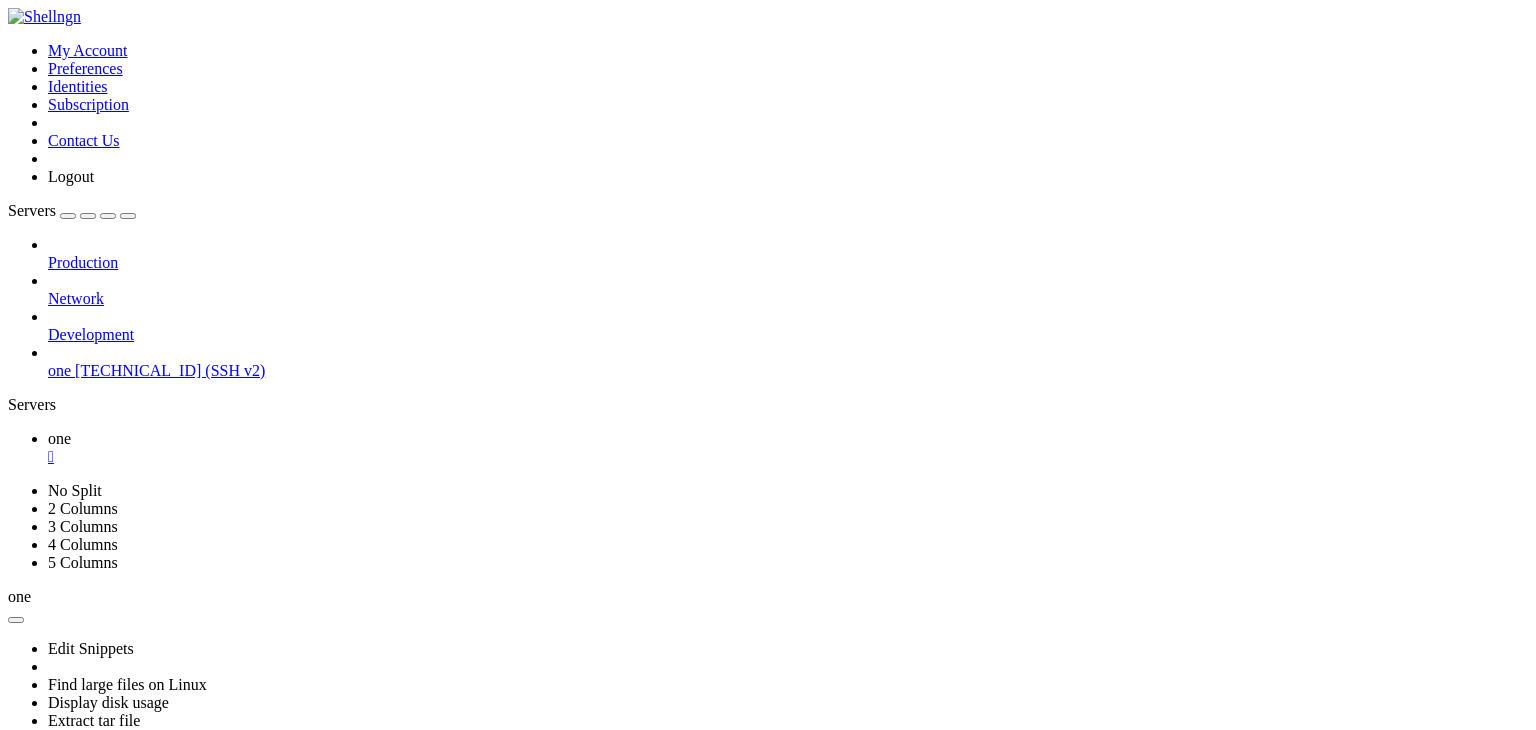 drag, startPoint x: 453, startPoint y: 1232, endPoint x: 390, endPoint y: 1244, distance: 64.132675 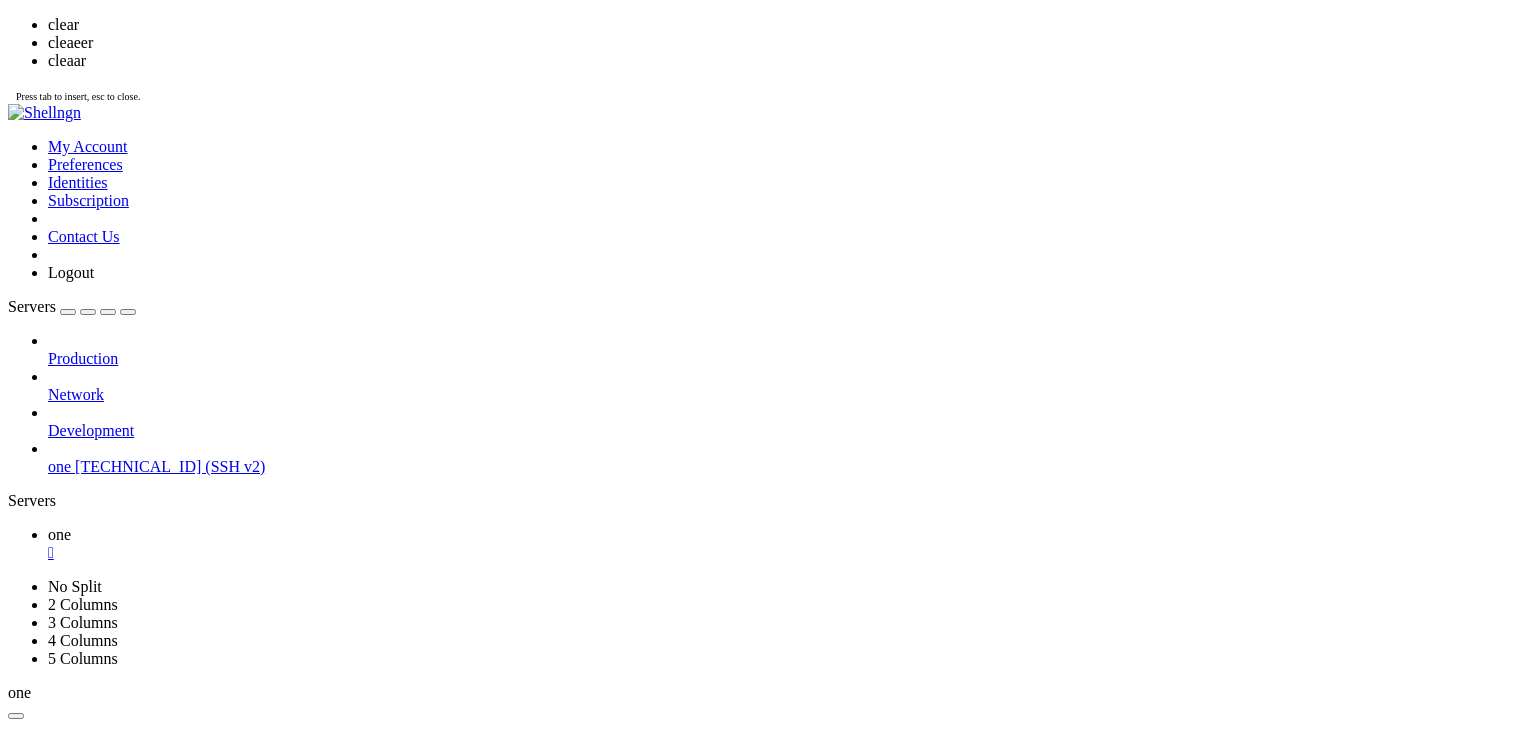 scroll, scrollTop: 0, scrollLeft: 0, axis: both 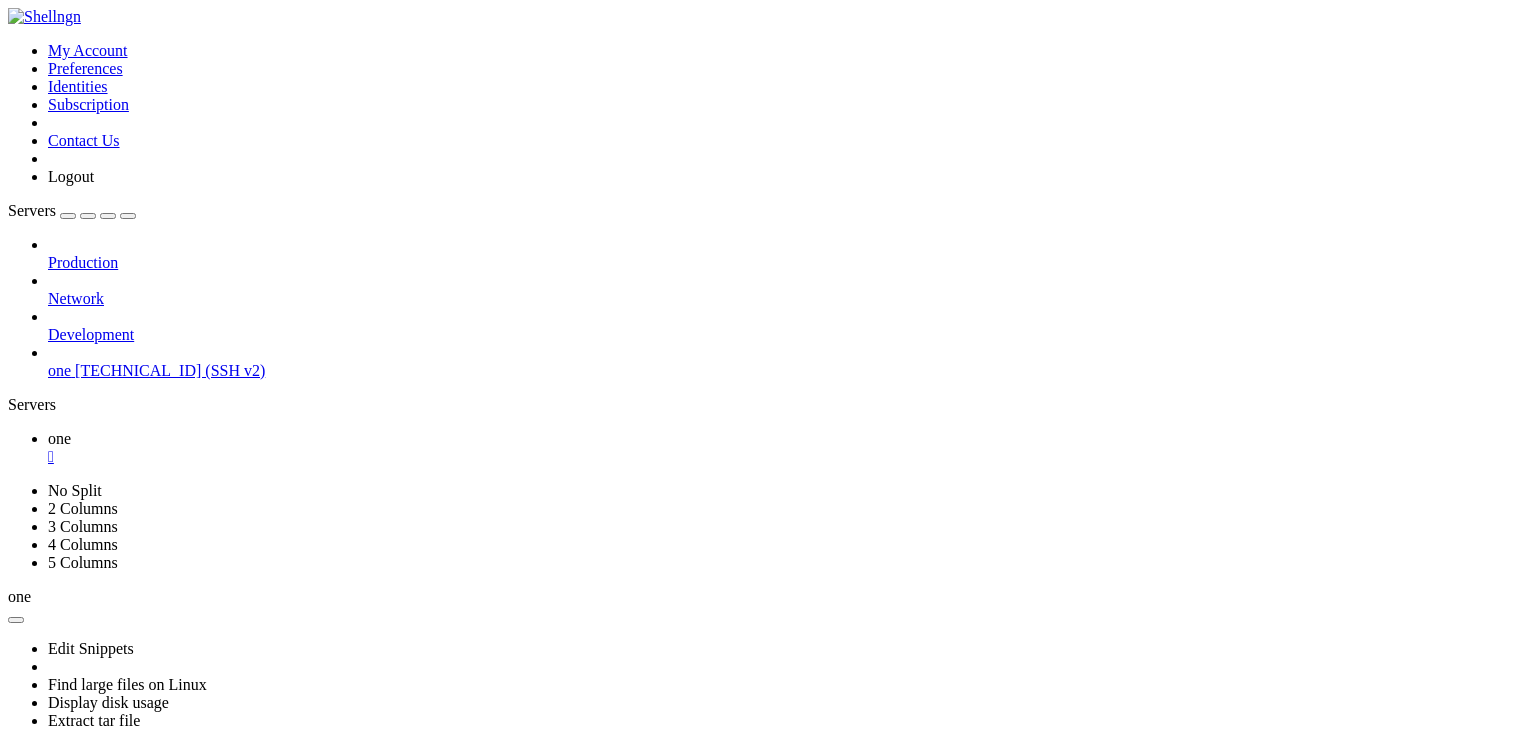 drag, startPoint x: 342, startPoint y: 950, endPoint x: 302, endPoint y: 941, distance: 41 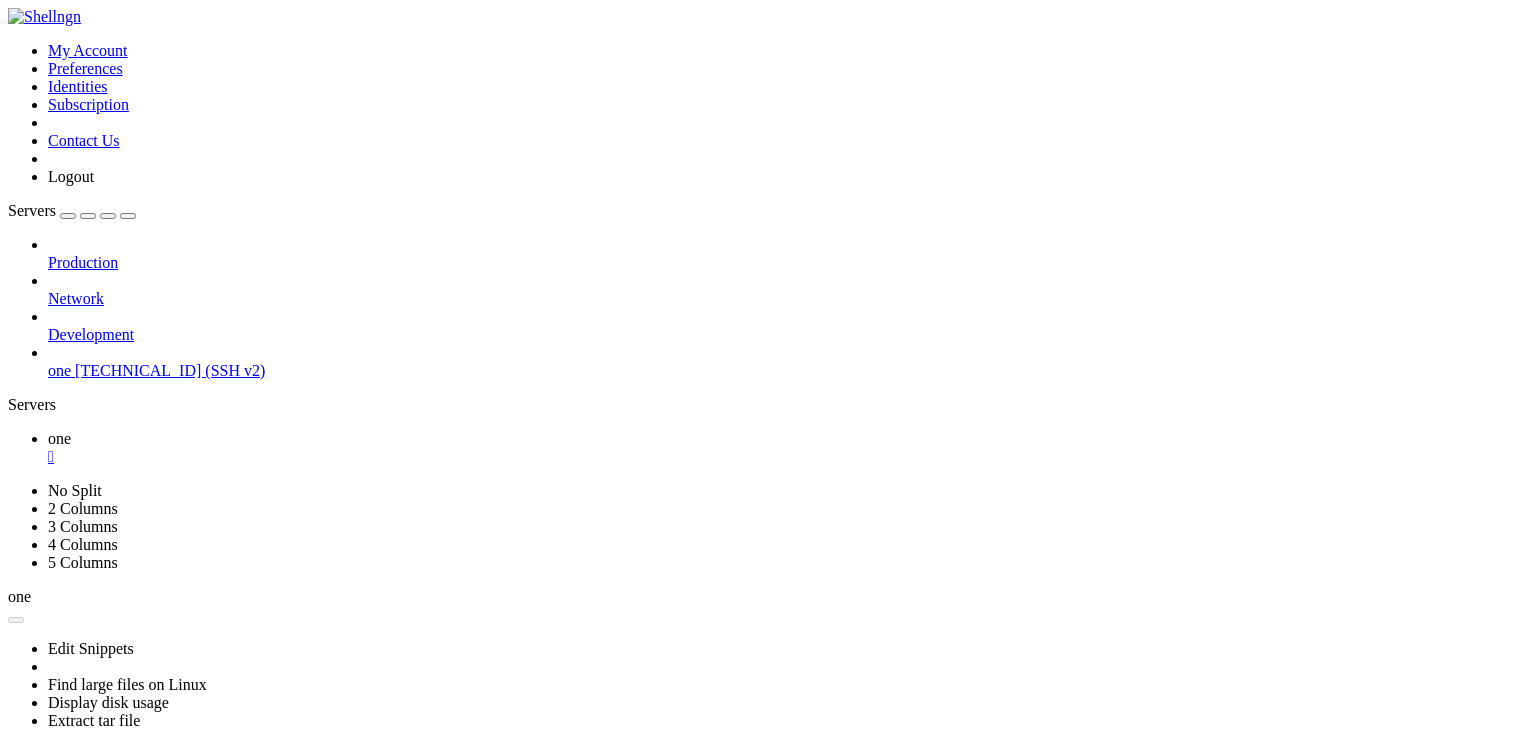 click on "Reconnect" at bounding box center [48, 851] 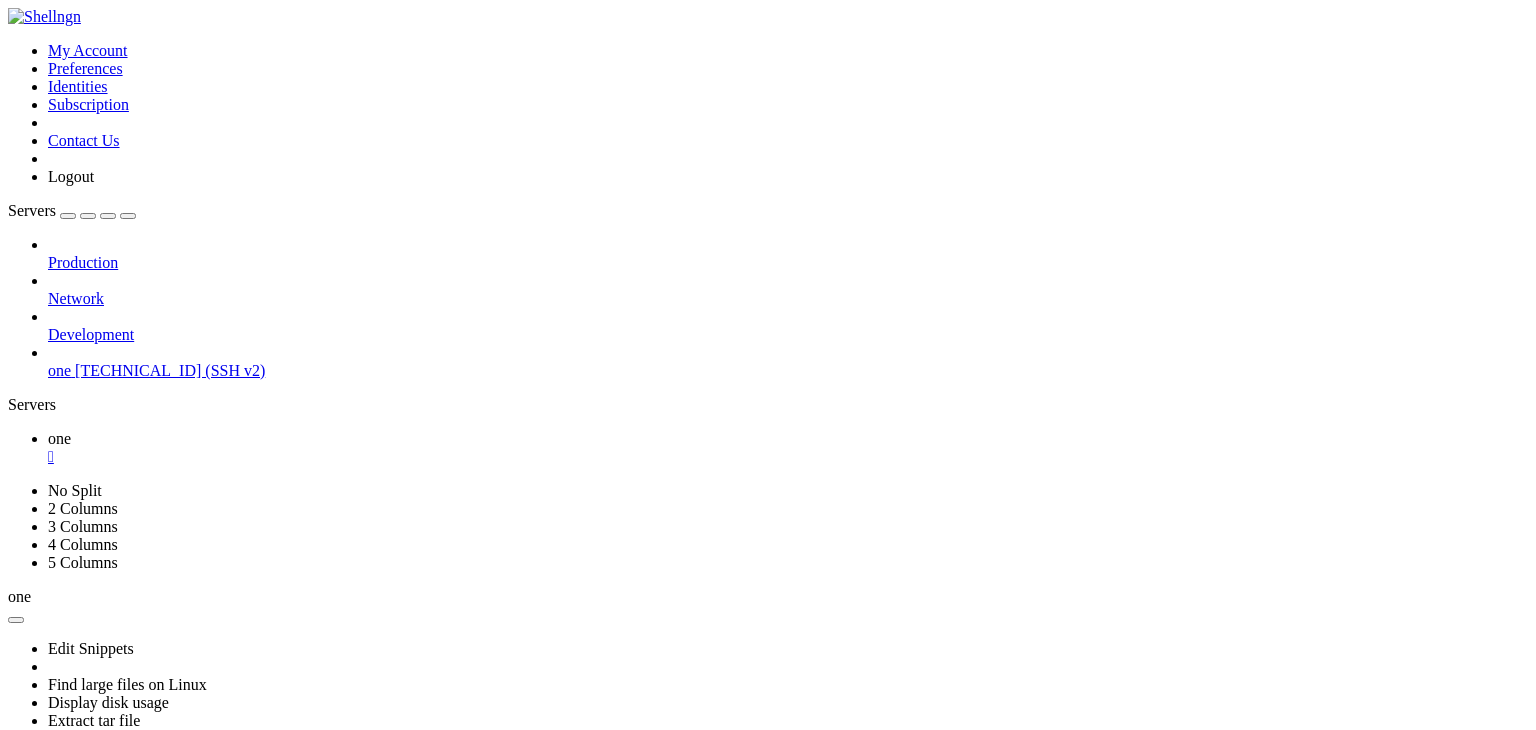 scroll, scrollTop: 510, scrollLeft: 0, axis: vertical 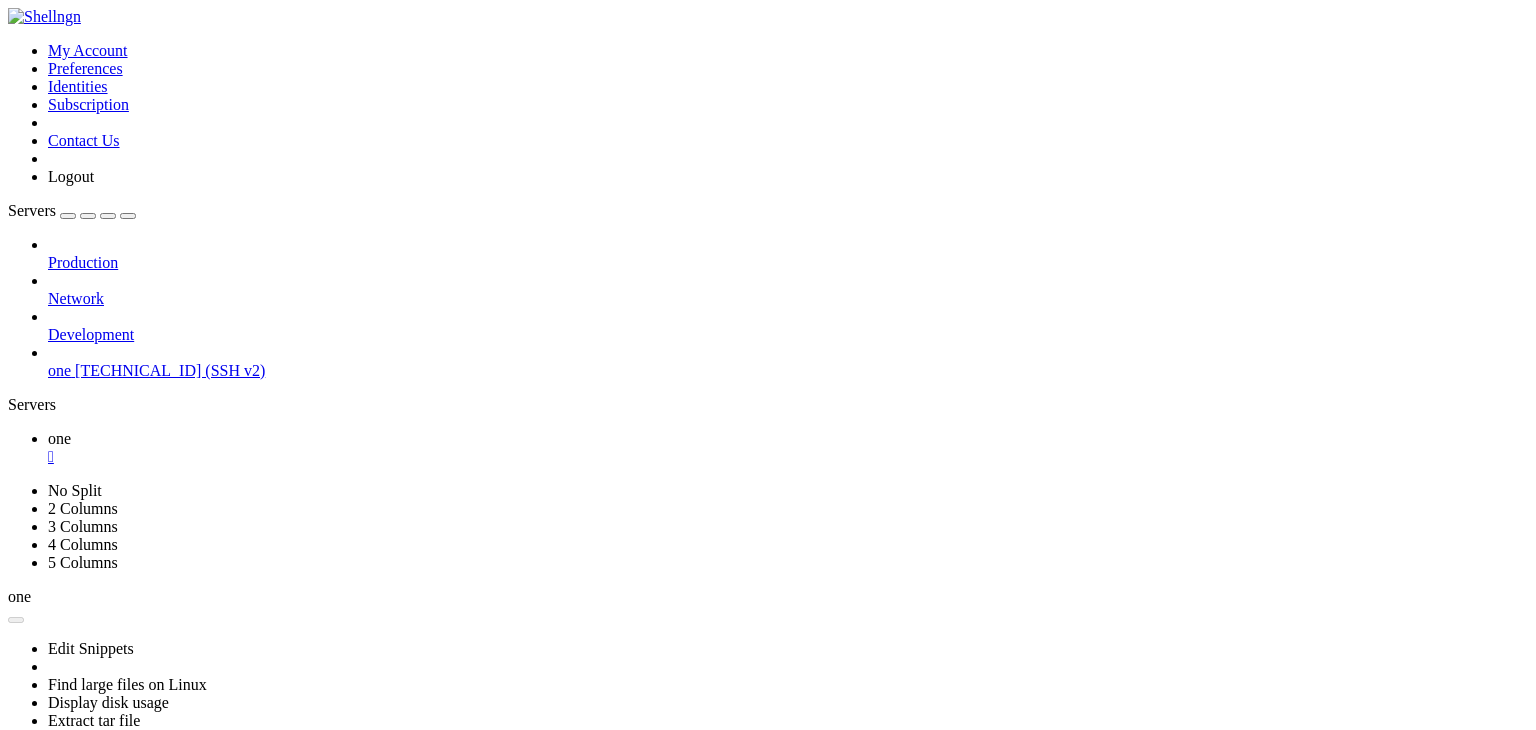 click on "Reconnect" at bounding box center (48, 851) 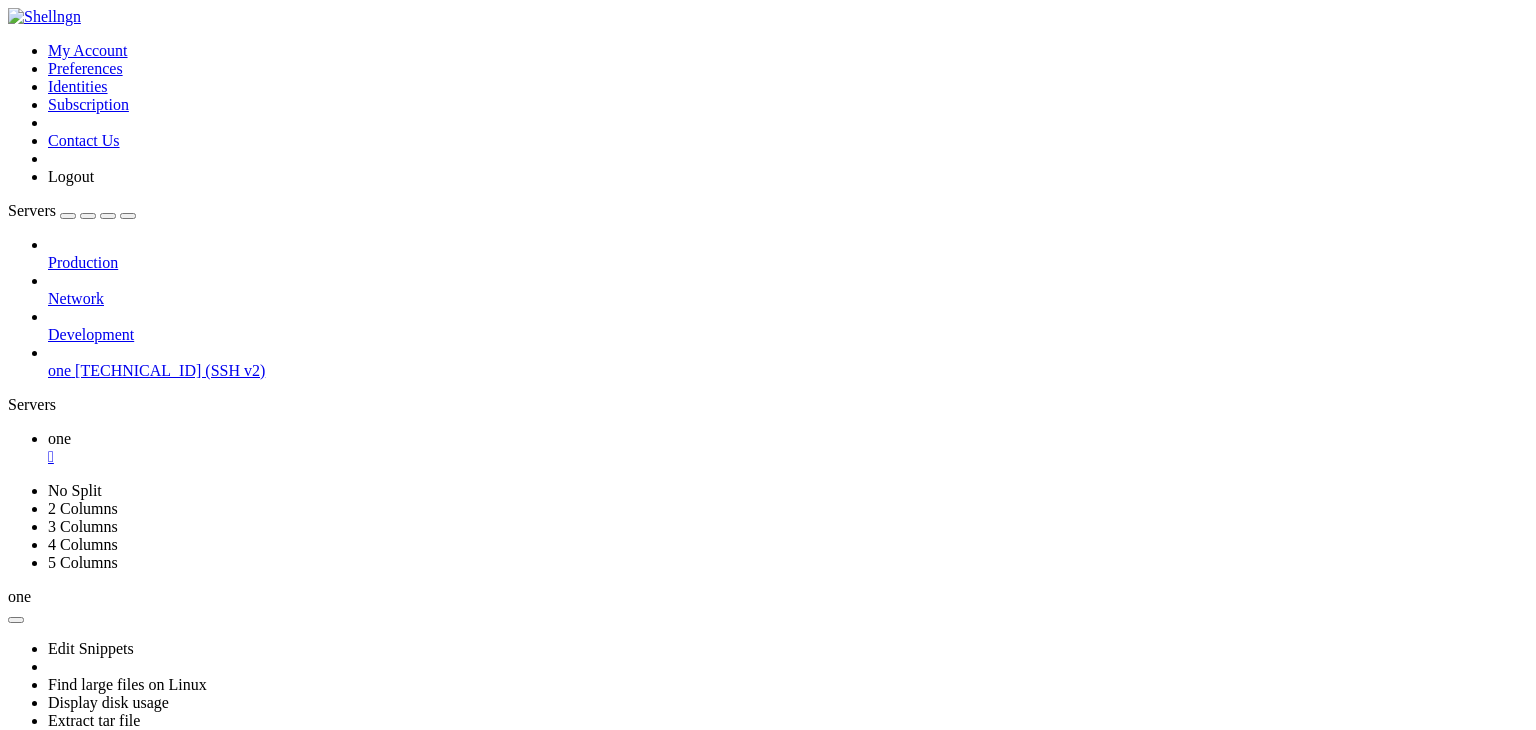scroll, scrollTop: 0, scrollLeft: 0, axis: both 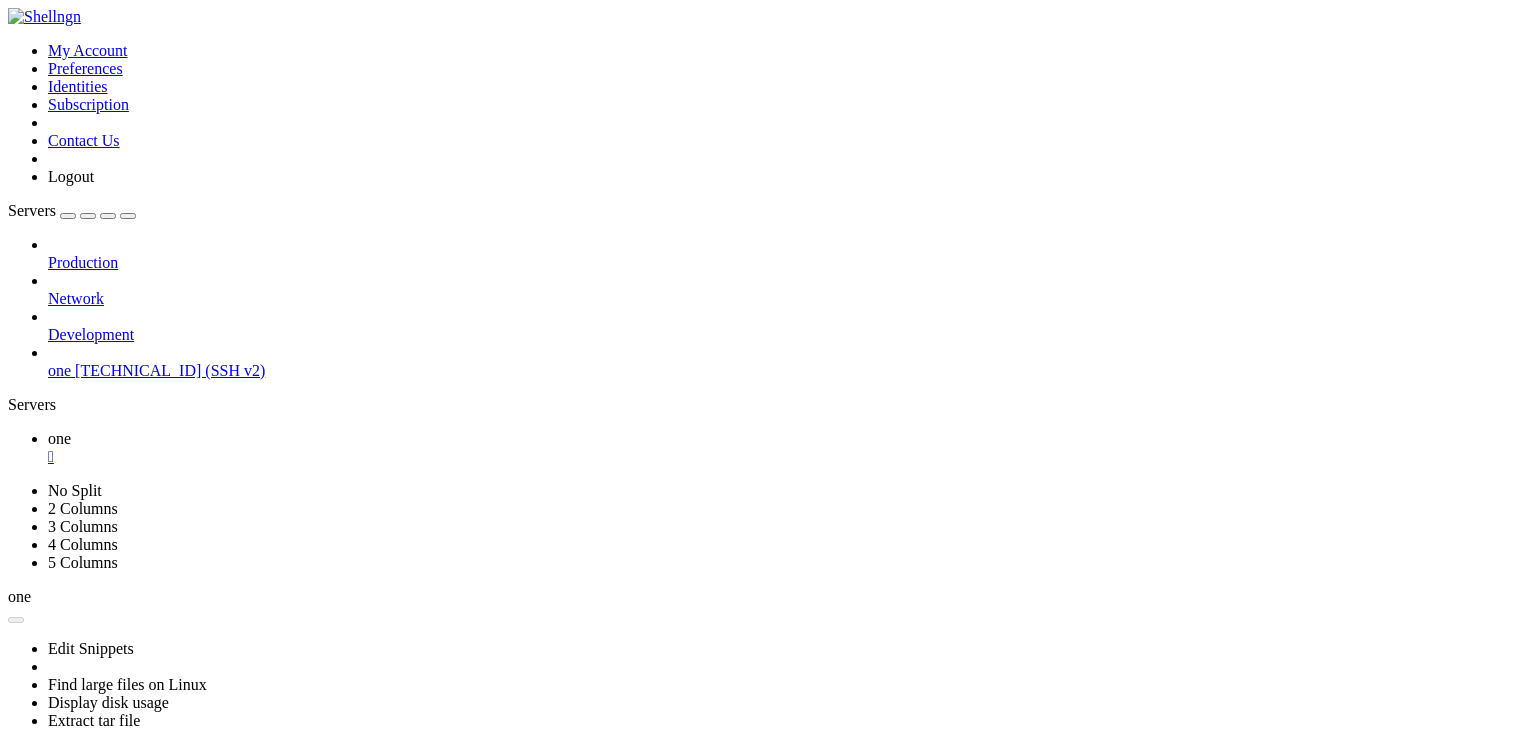 click on "Reconnect" at bounding box center (48, 851) 